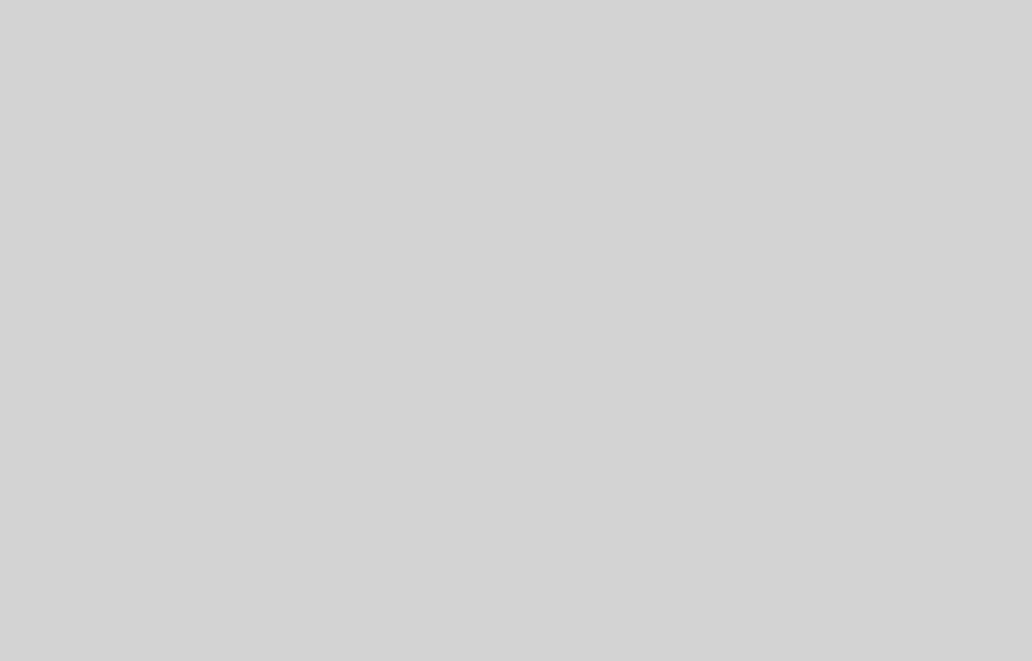 scroll, scrollTop: 0, scrollLeft: 0, axis: both 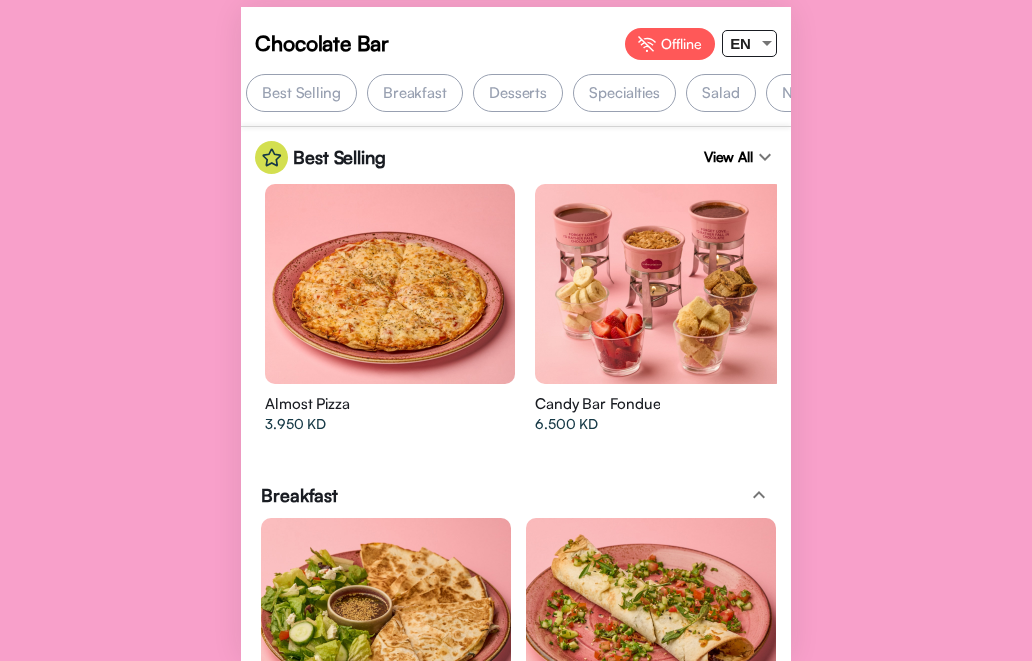 click on "EN" at bounding box center (740, 43) 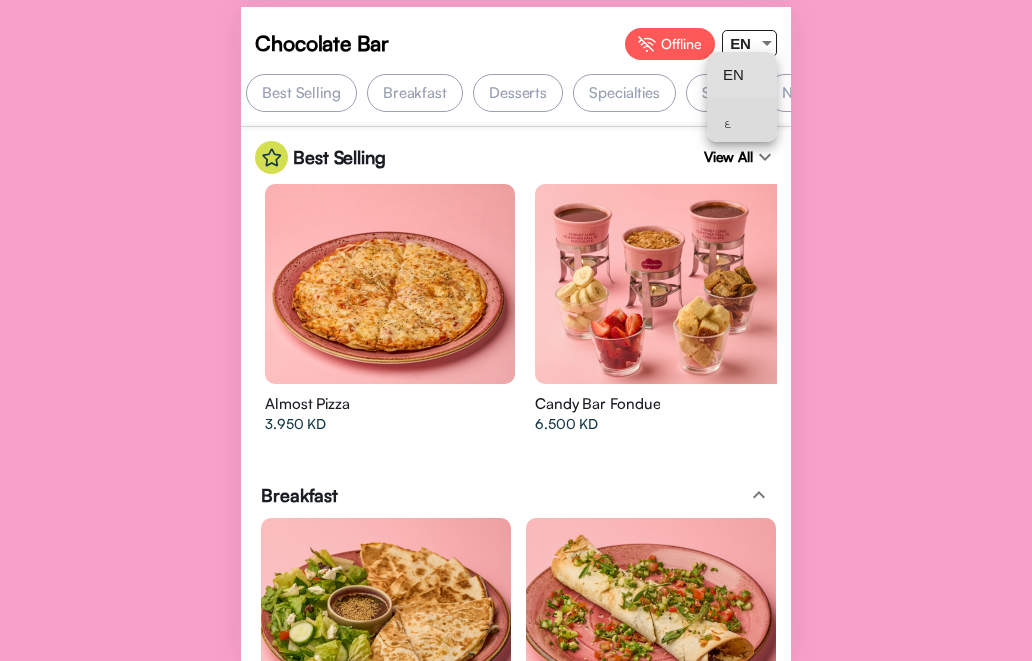 click on "ع" at bounding box center (742, 119) 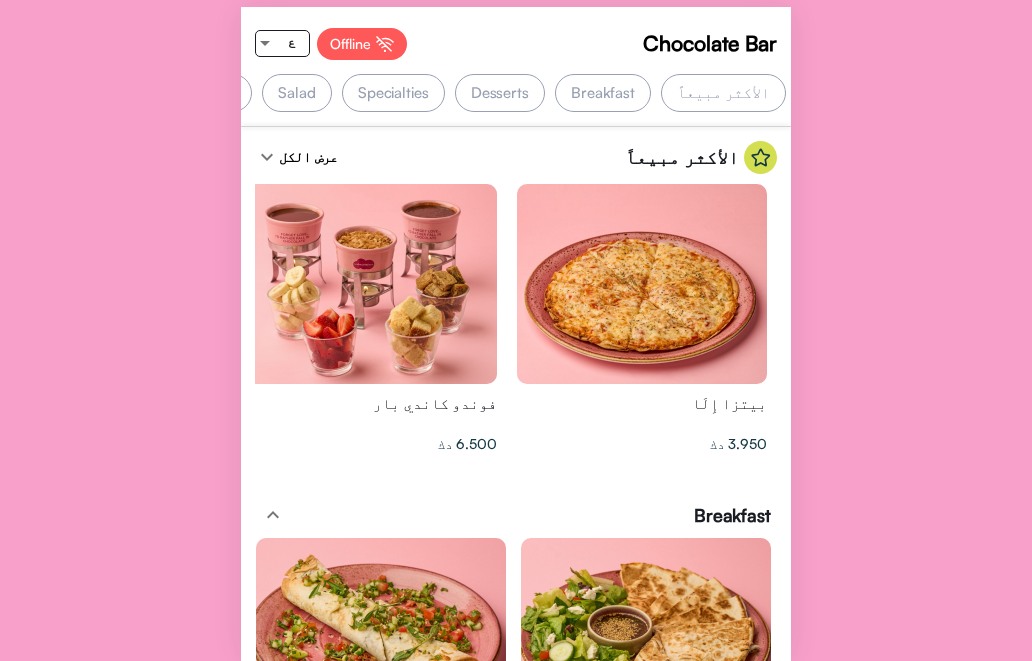 click on "Breakfast" at bounding box center [603, 93] 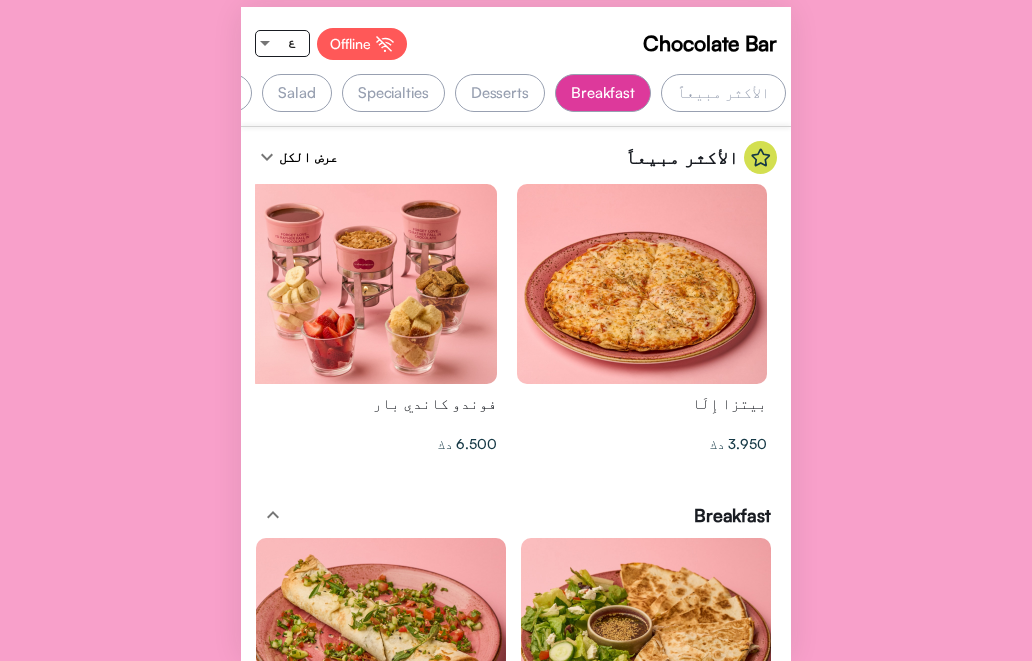 scroll, scrollTop: 346, scrollLeft: 0, axis: vertical 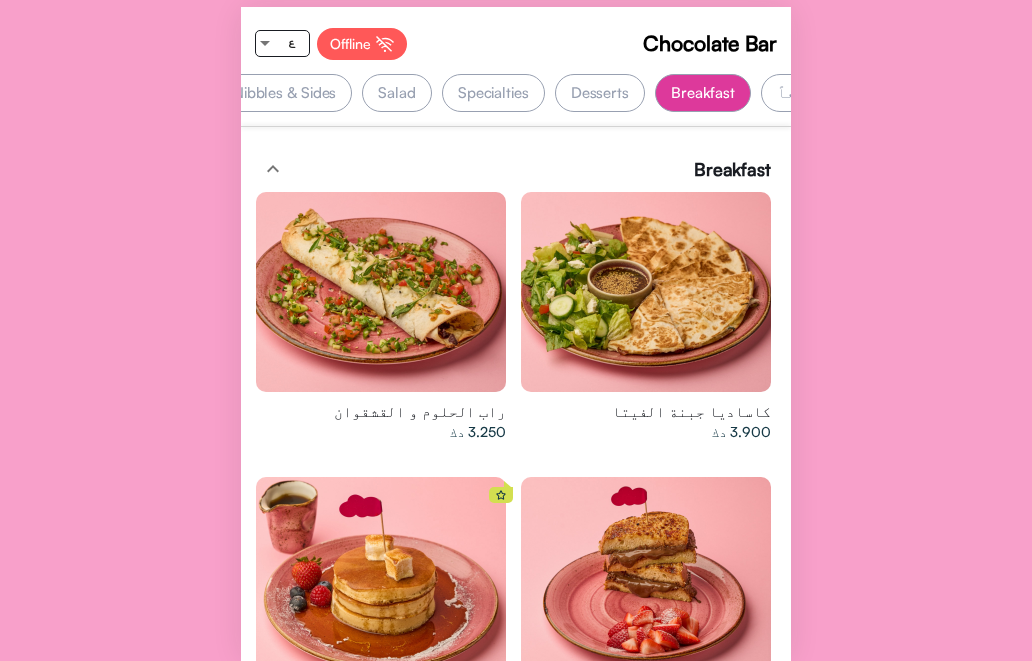 click on "Desserts" at bounding box center [600, 93] 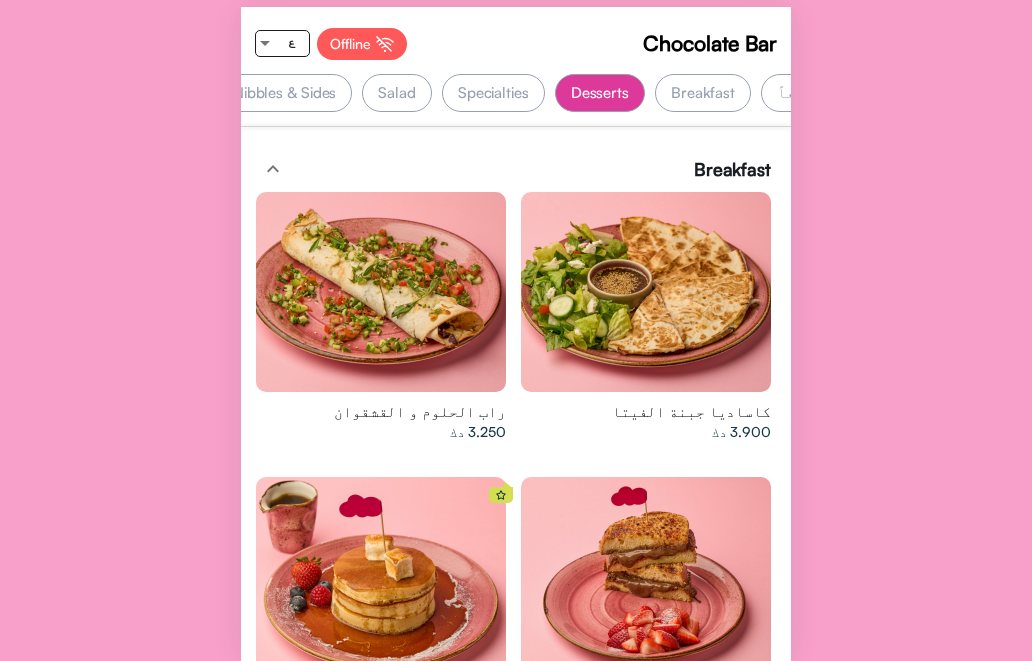 scroll, scrollTop: 1816, scrollLeft: 0, axis: vertical 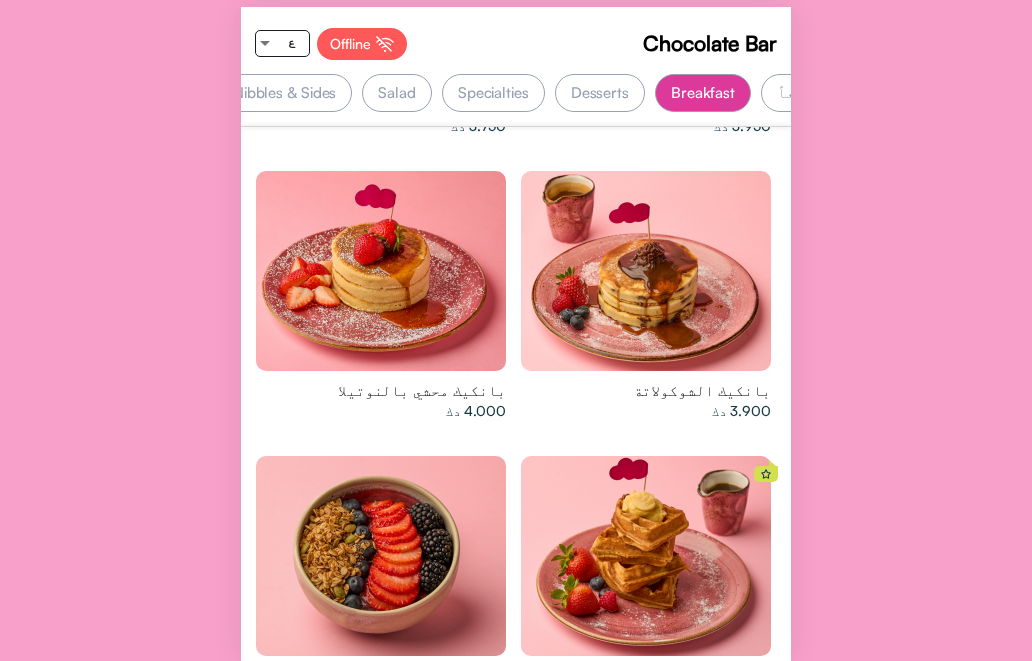 click on "Desserts" at bounding box center (600, 93) 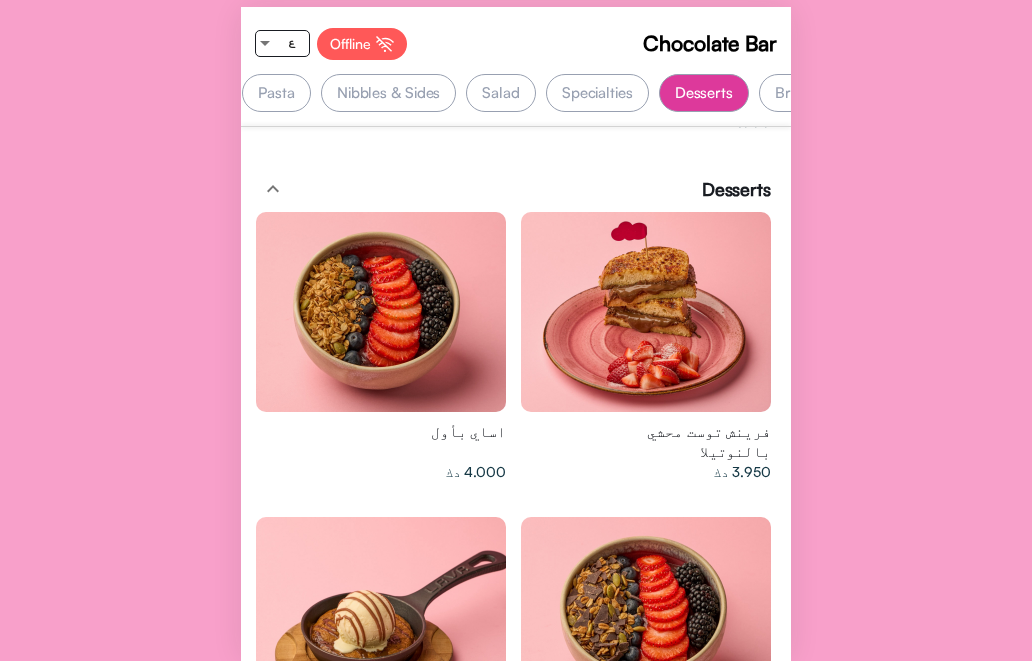 click on "Specialties" at bounding box center (597, 93) 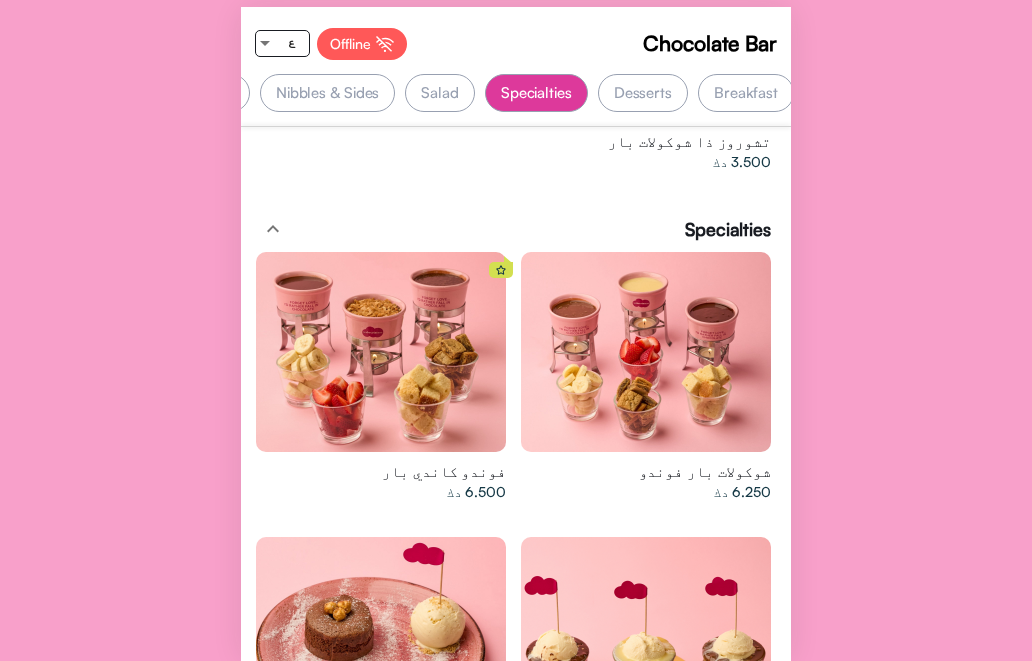 click on "Salad" at bounding box center (440, 93) 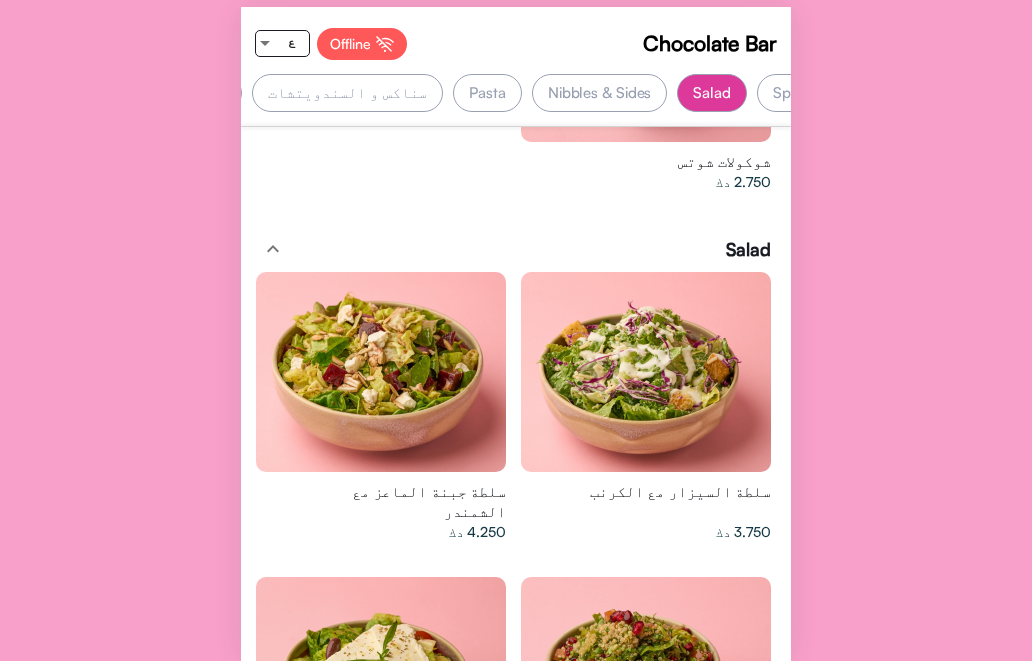 click on "Nibbles & Sides" at bounding box center [600, 93] 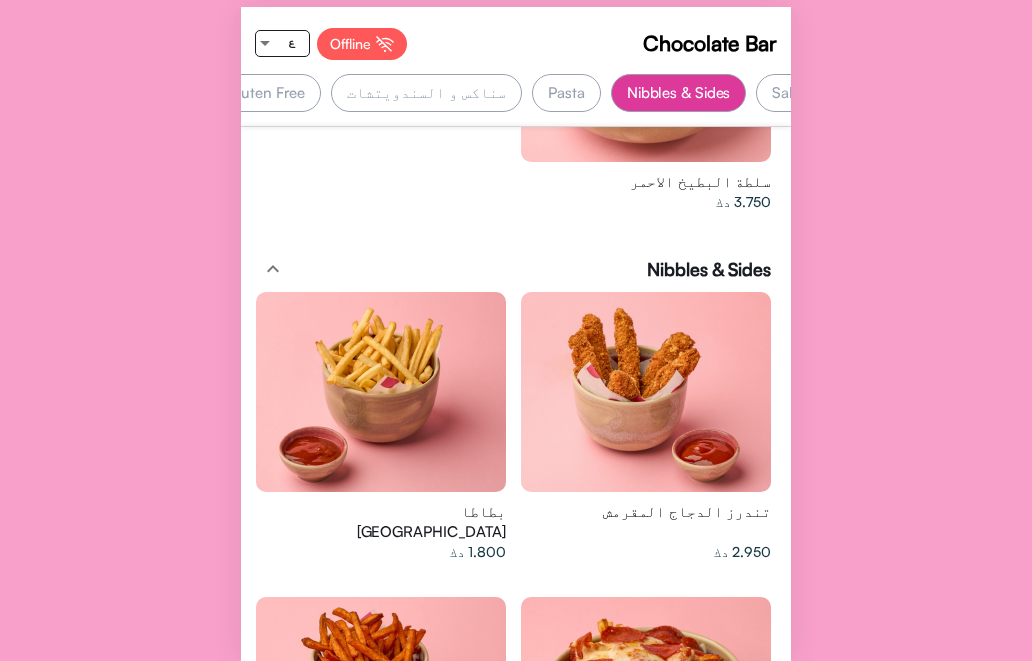 click on "Pasta" at bounding box center [566, 93] 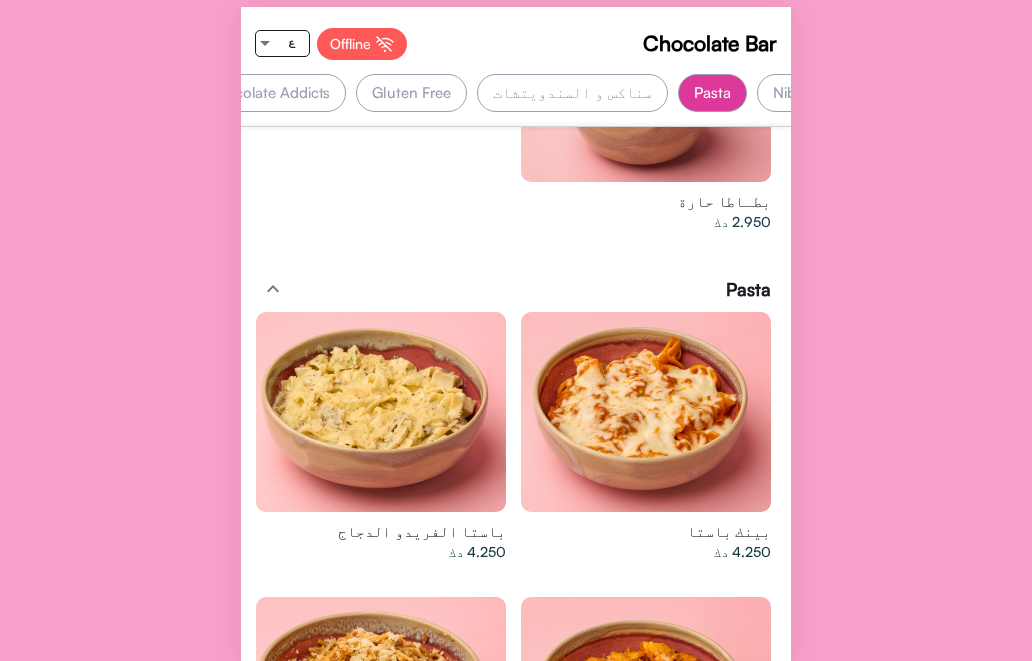 click on "سناكس و السندويتشات" at bounding box center [572, 93] 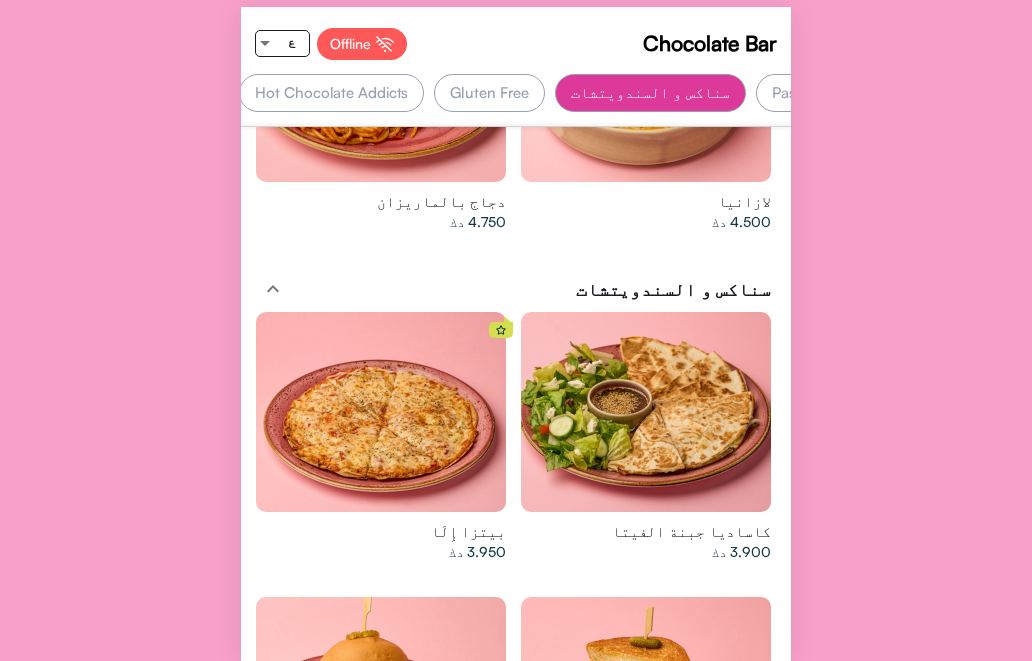 click on "Gluten Free" at bounding box center (489, 93) 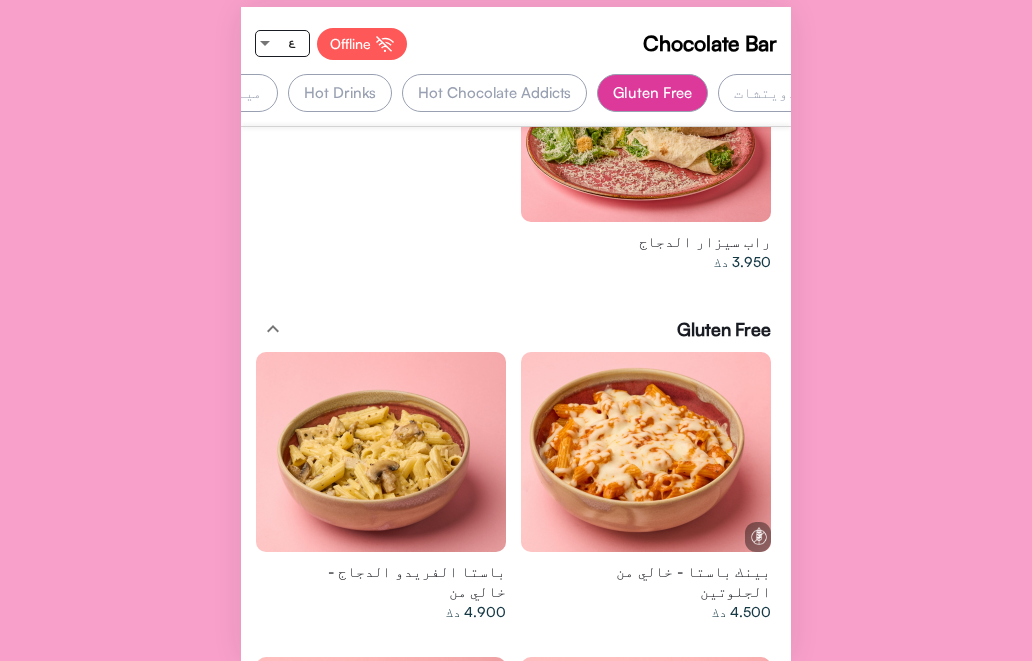 click on "Hot Chocolate Addicts" at bounding box center (494, 93) 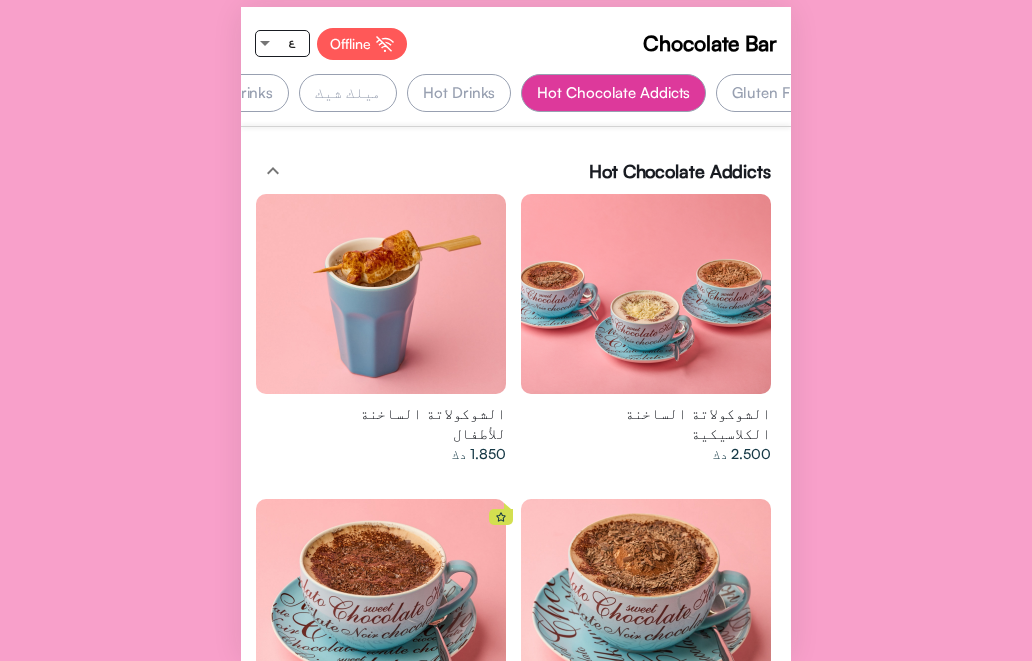 click on "Hot Drinks" at bounding box center (459, 93) 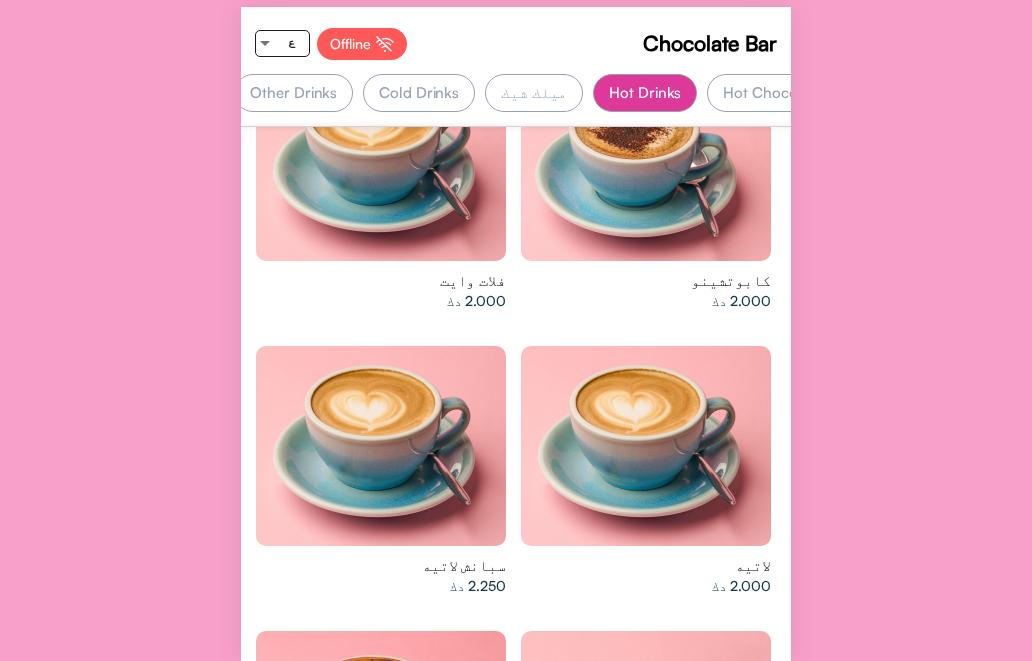 click on "ميلك شيك" at bounding box center (534, 93) 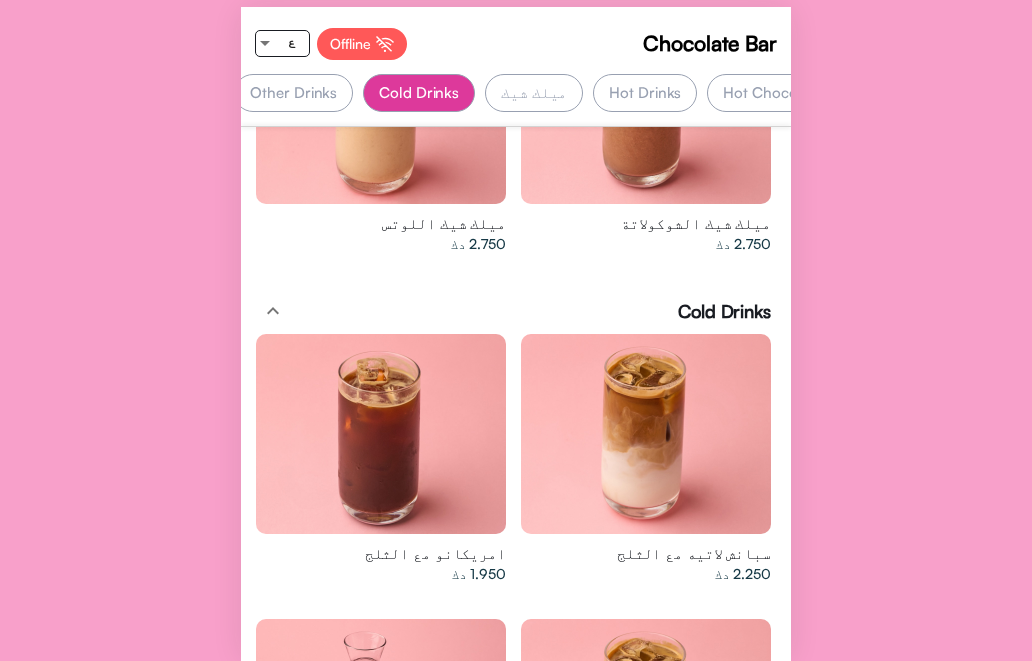 click on "Other Drinks" at bounding box center (293, 93) 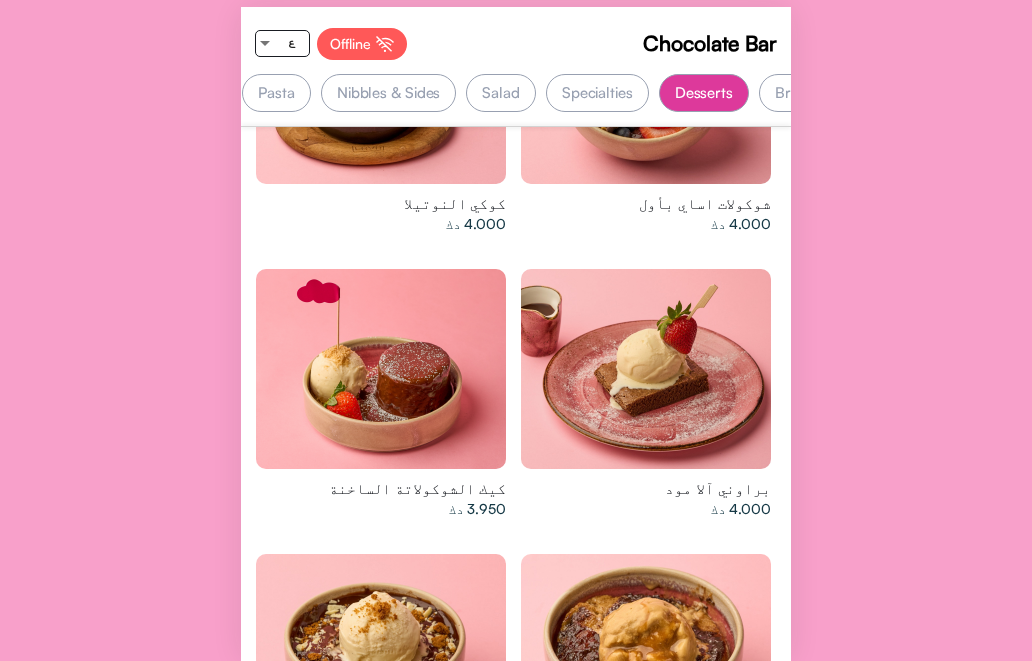 click at bounding box center (646, -221) 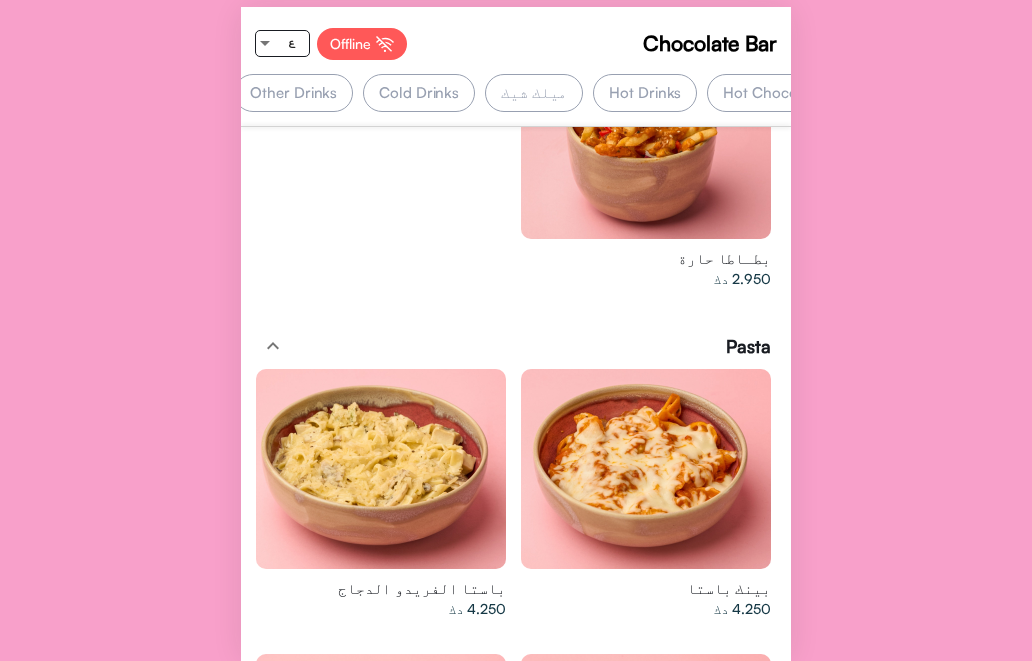 click on "Other Drinks" at bounding box center [293, 93] 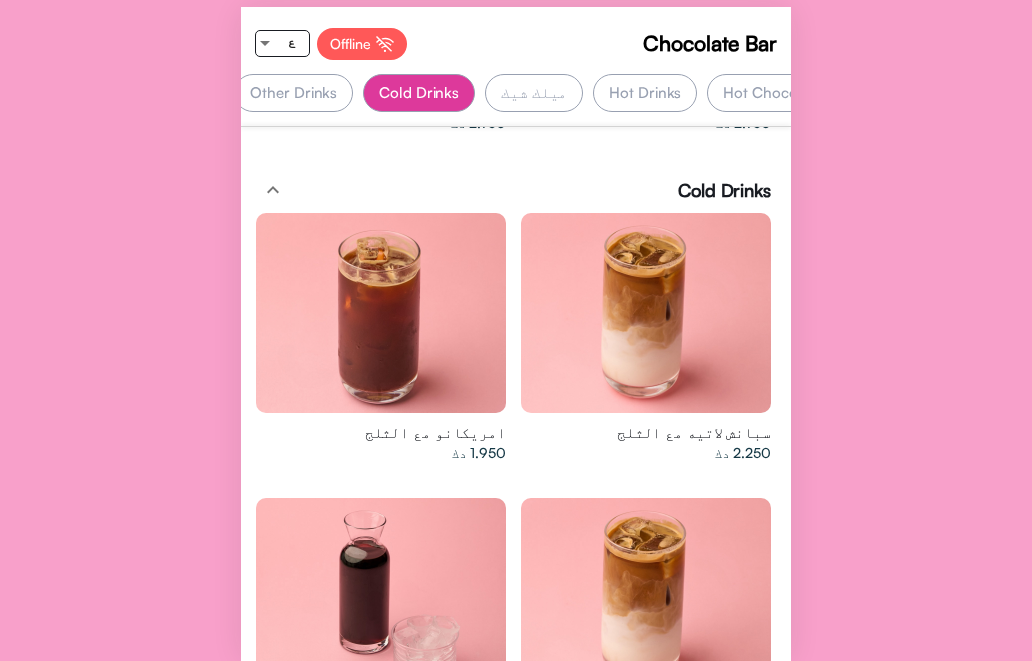 click at bounding box center (646, 313) 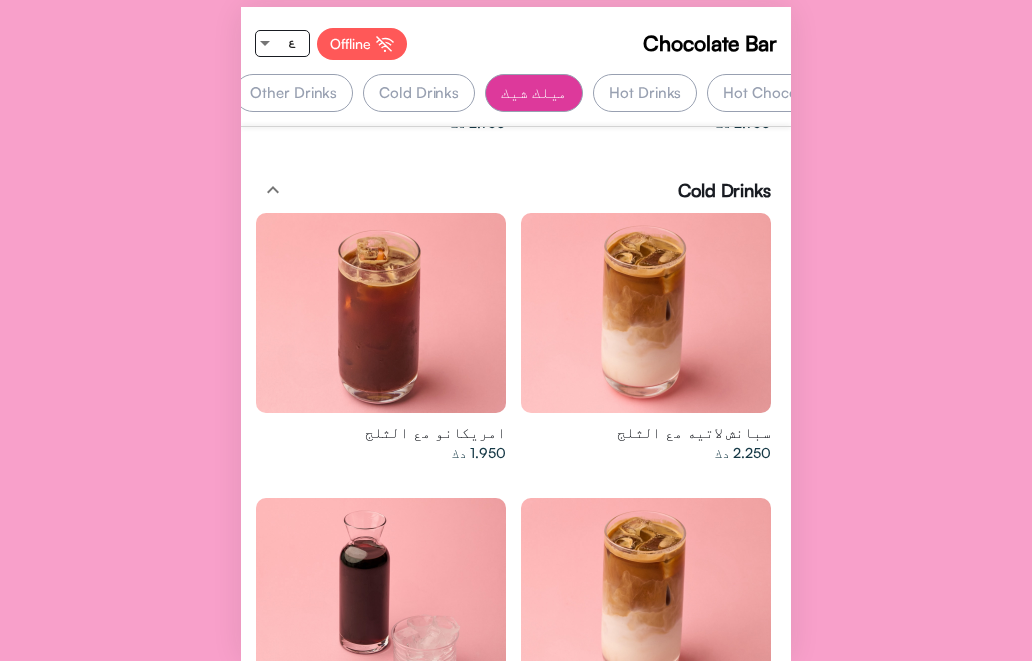 scroll, scrollTop: 15331, scrollLeft: 0, axis: vertical 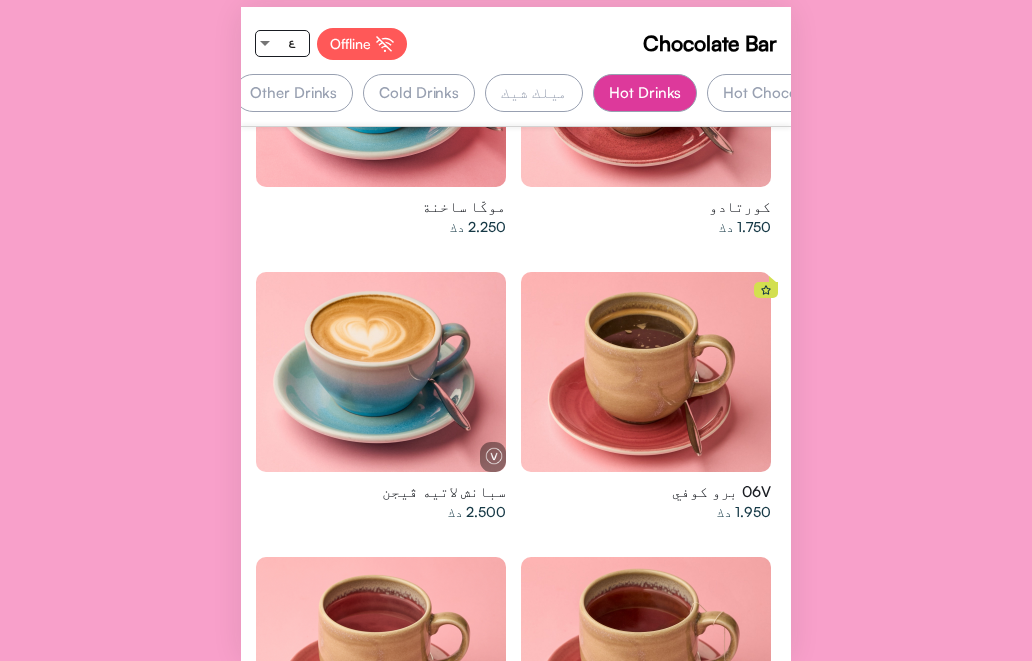 click on "Chocolate Bar
Offline
ع
الأكثر مبيعاً
Breakfast
Desserts
Specialties
Salad
Nibbles & Sides
Pasta
سناكس و السندويتشات
Gluten Free
Hot Chocolate Addicts
Hot Drinks" at bounding box center [516, 330] 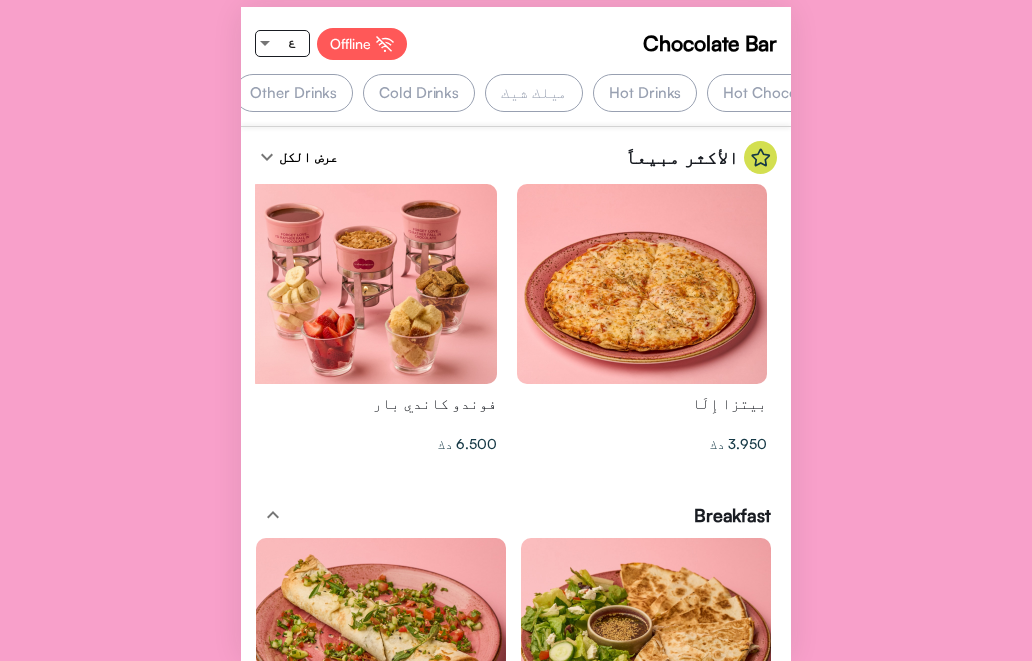 click on "شوكو بارز" at bounding box center [170, 93] 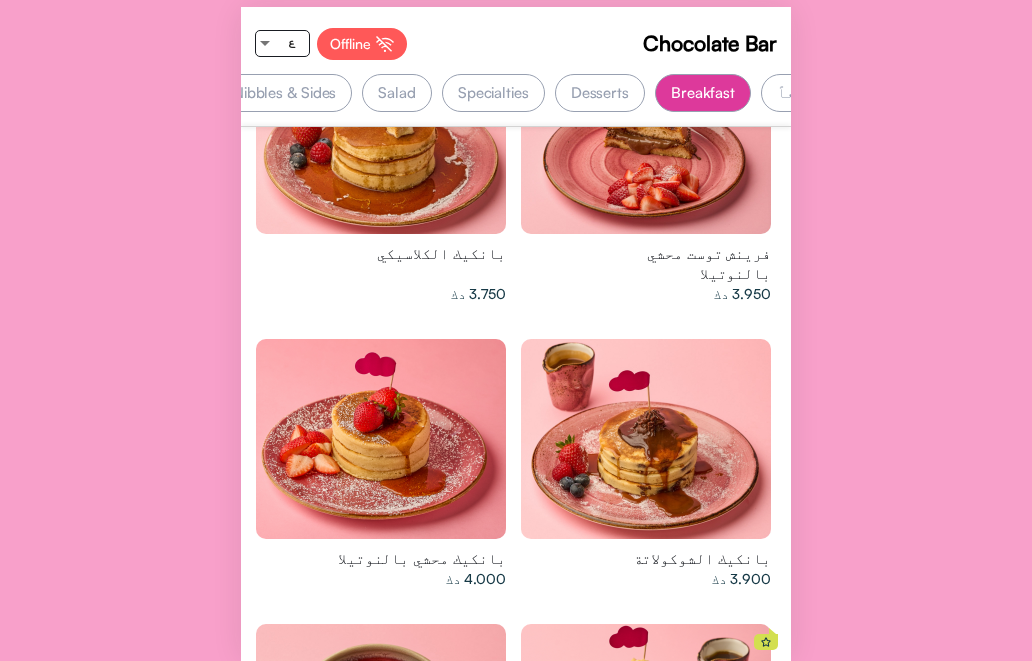 click on "Chocolate Bar
Offline
ع
الأكثر مبيعاً
Breakfast
Desserts
Specialties
Salad
Nibbles & Sides
Pasta
سناكس و السندويتشات
Gluten Free
Hot Chocolate Addicts
Hot Drinks" at bounding box center (516, 330) 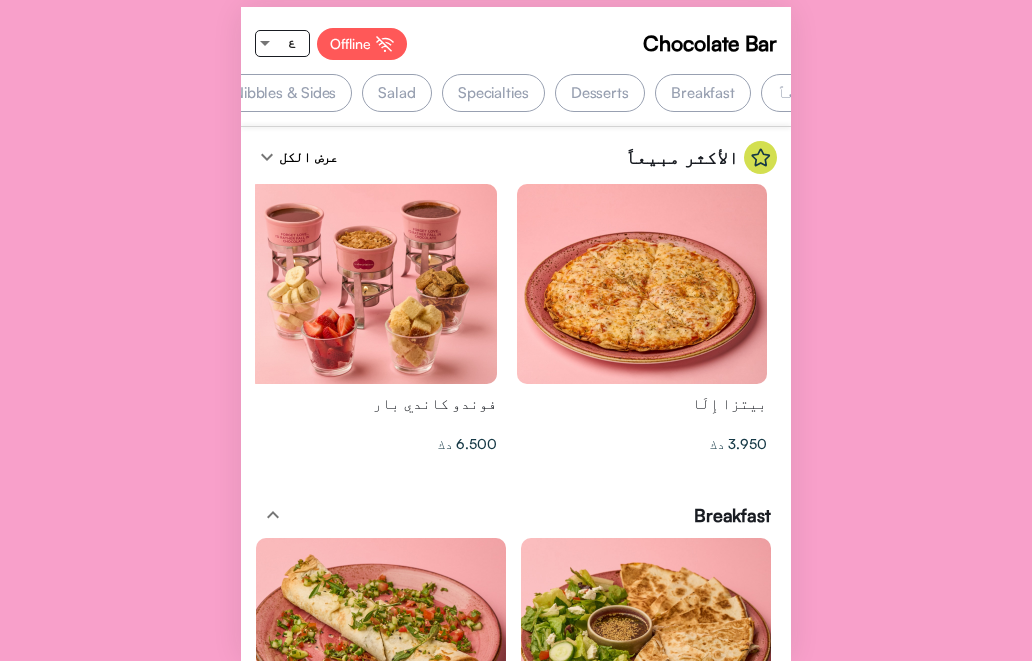 click on "عرض الكل
expand_more" at bounding box center [296, 157] 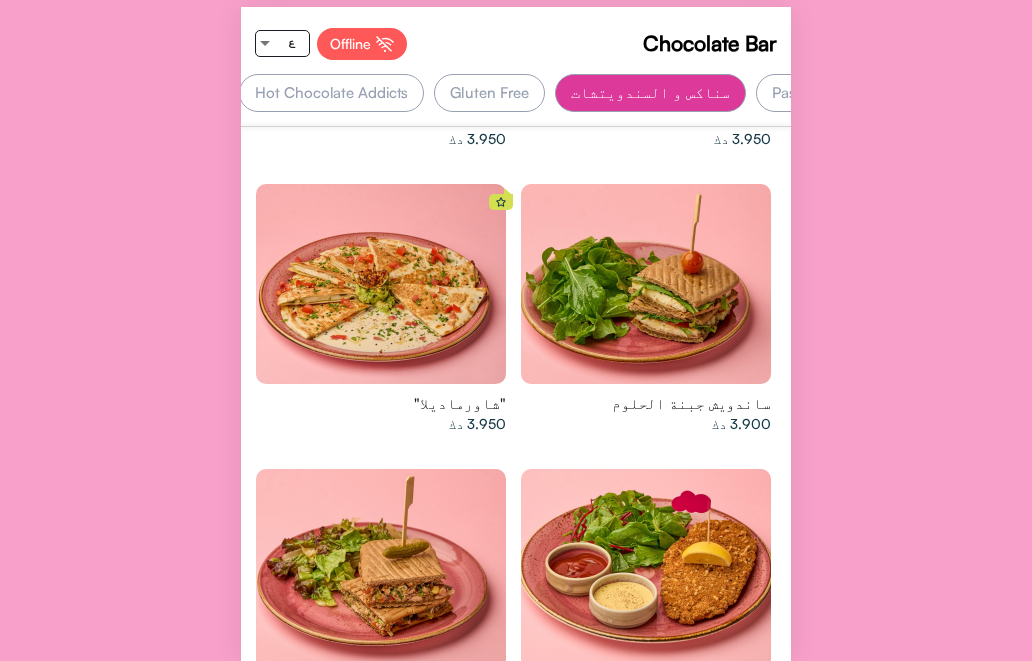click on "Chocolate Bar
Offline
ع
الأكثر مبيعاً
Breakfast
Desserts
Specialties
Salad
Nibbles & Sides
Pasta
سناكس و السندويتشات
Gluten Free
Hot Chocolate Addicts
Hot Drinks" at bounding box center [516, 330] 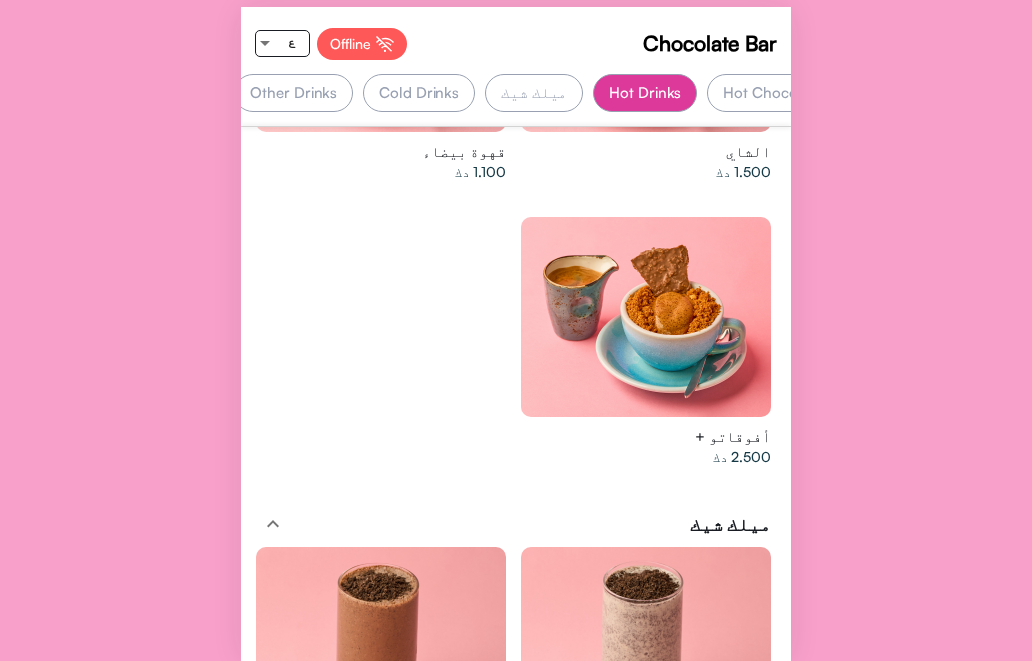 click on "Chocolate Bar
Offline
ع
الأكثر مبيعاً
Breakfast
Desserts
Specialties
Salad
Nibbles & Sides
Pasta
سناكس و السندويتشات
Gluten Free
Hot Chocolate Addicts
Hot Drinks" at bounding box center (516, 330) 